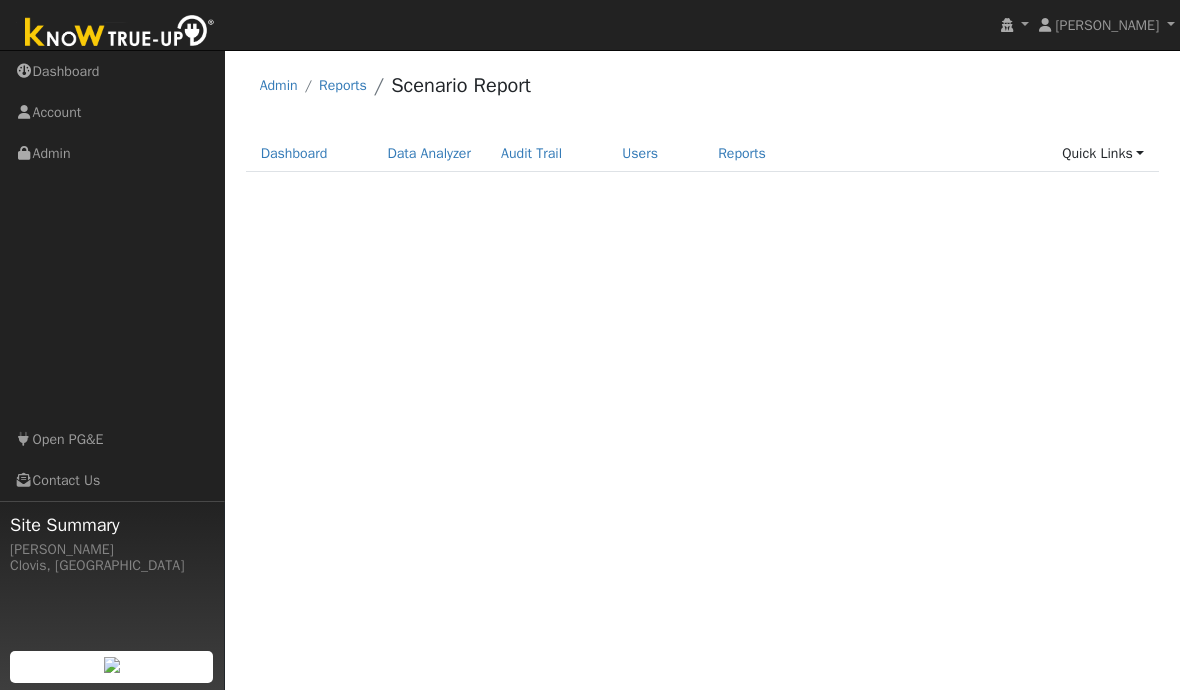 scroll, scrollTop: 0, scrollLeft: 0, axis: both 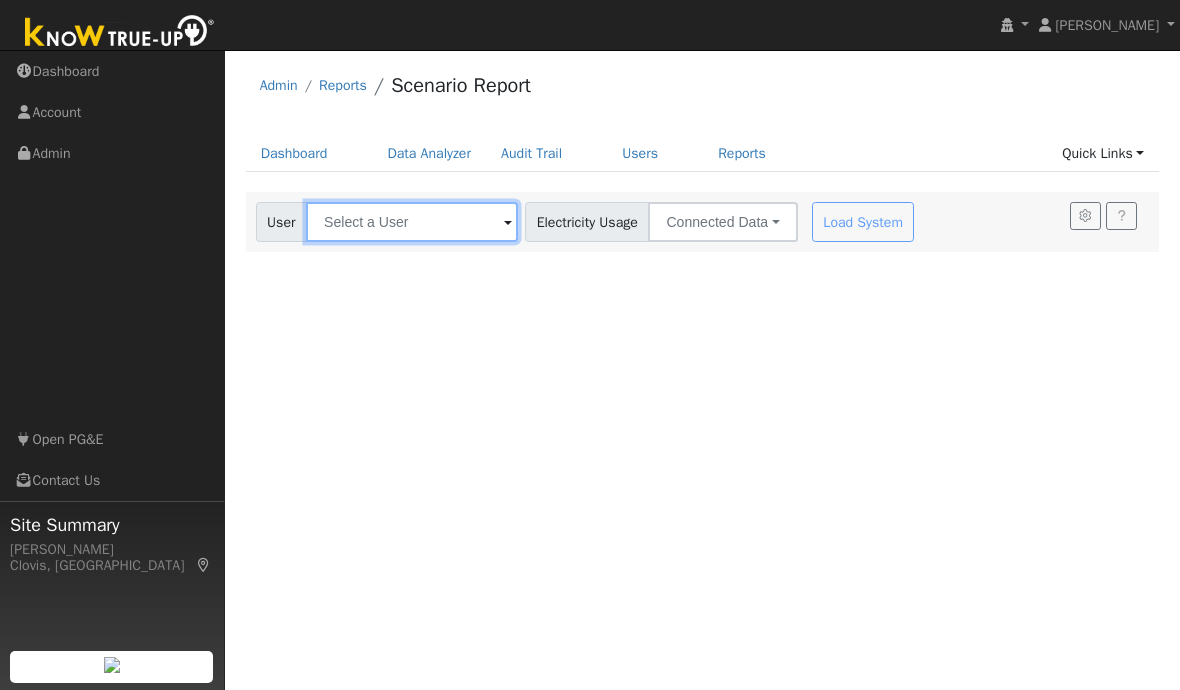 click at bounding box center (412, 222) 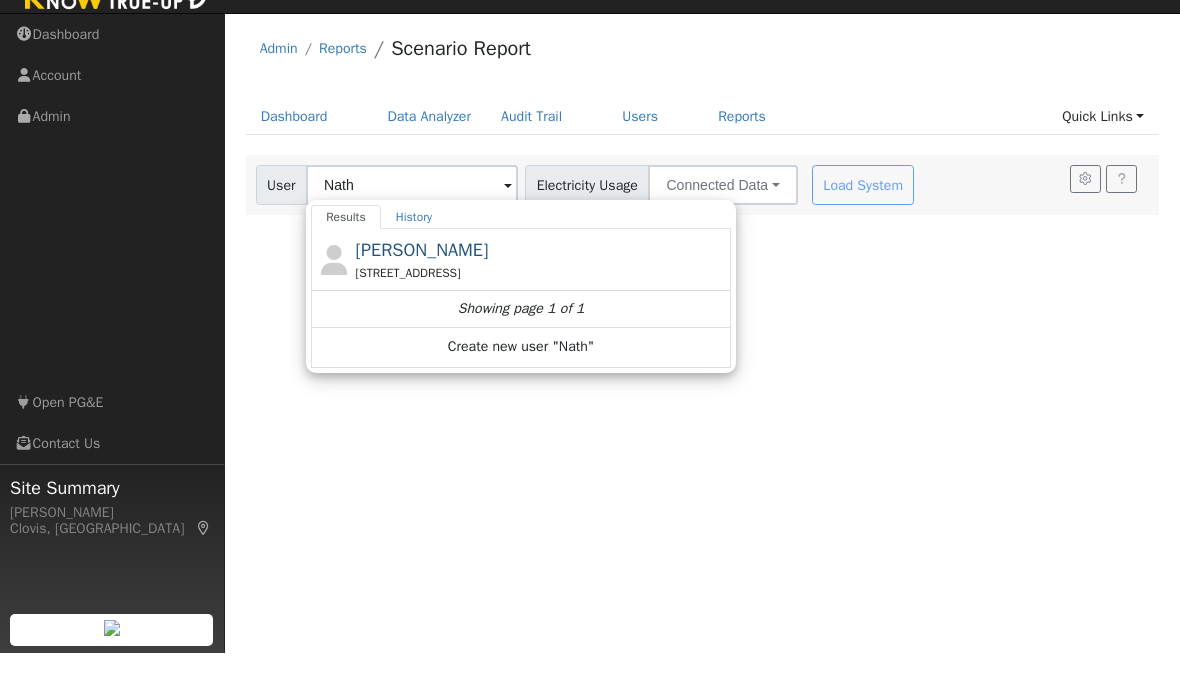 click on "[PERSON_NAME]" at bounding box center (422, 287) 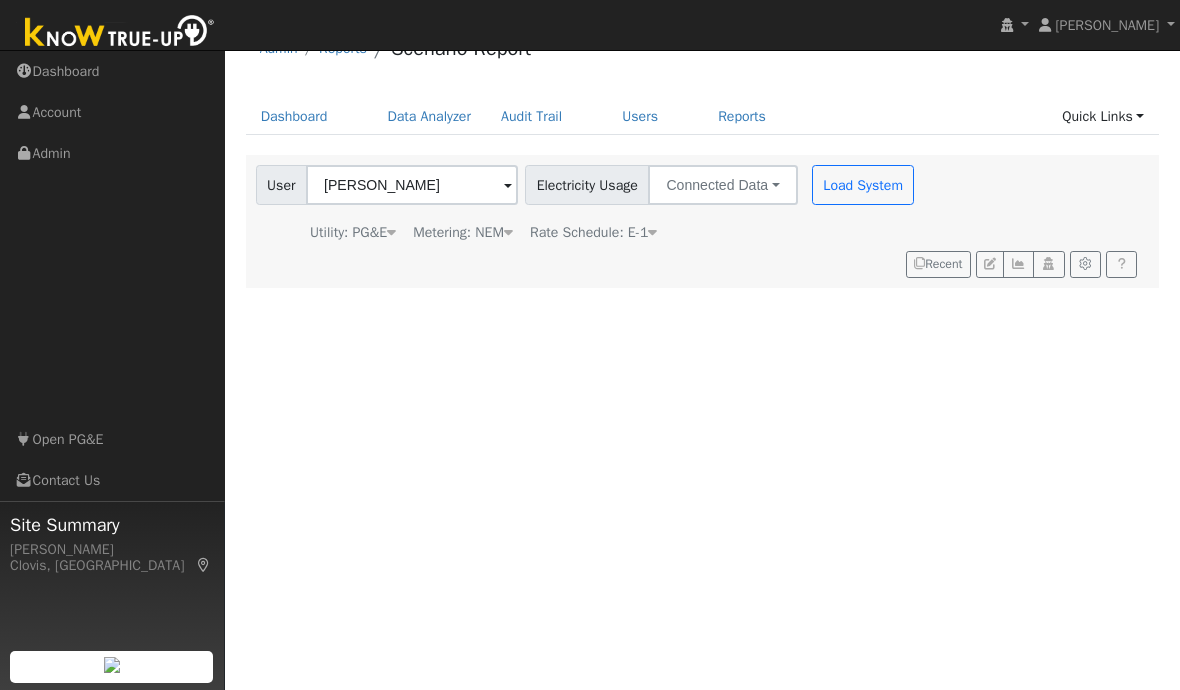 scroll, scrollTop: 0, scrollLeft: 0, axis: both 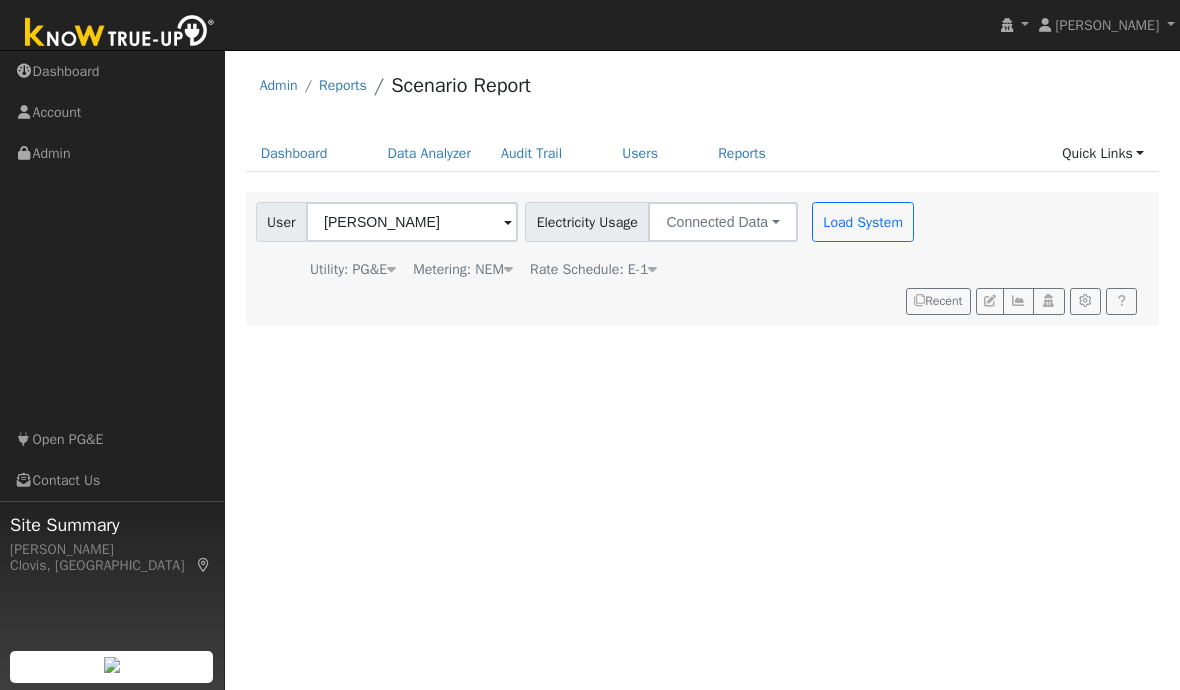 click on "Load System" at bounding box center (863, 222) 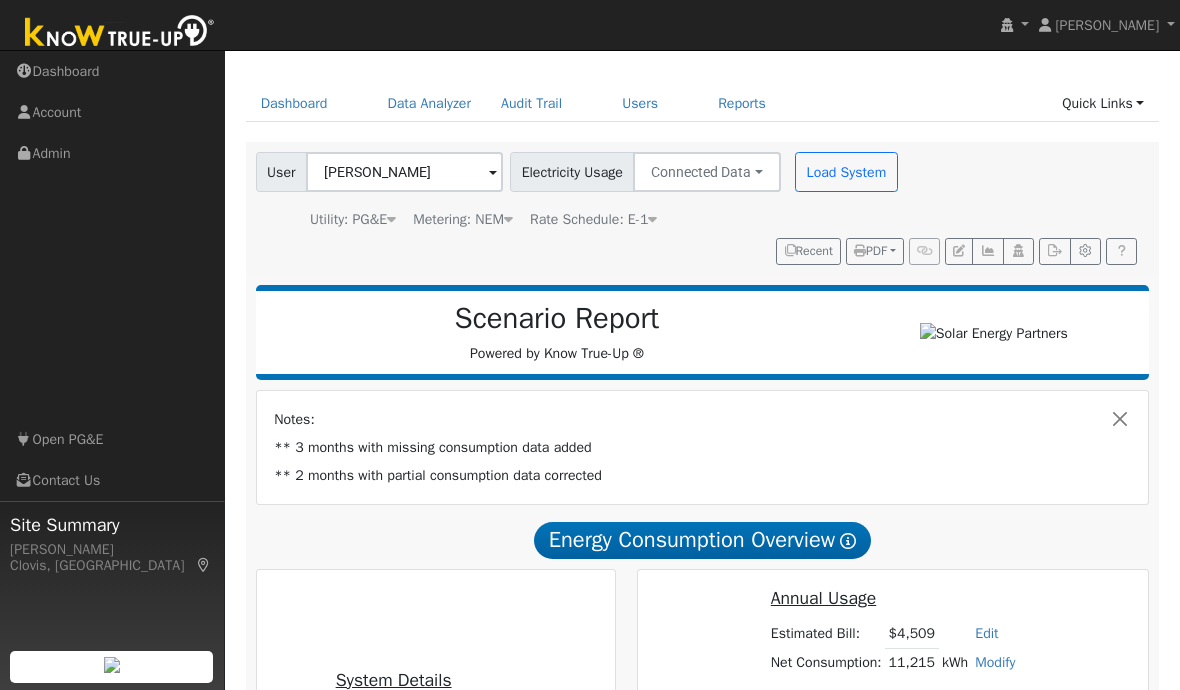scroll, scrollTop: 0, scrollLeft: 0, axis: both 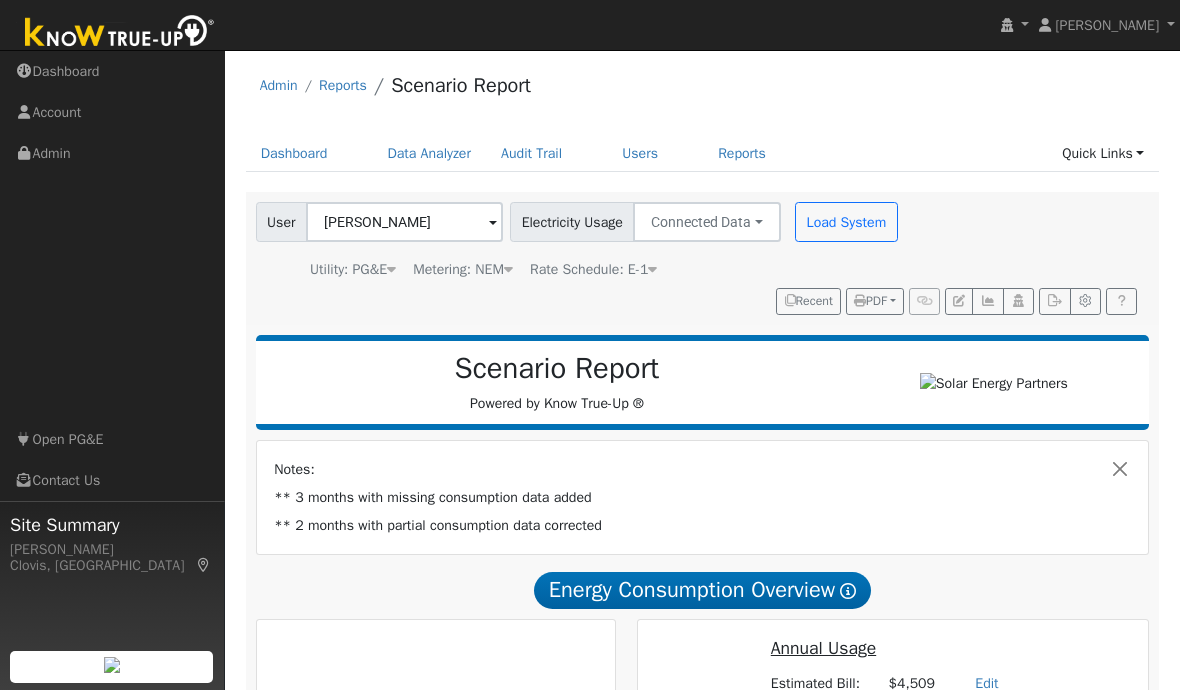 click on "Users" at bounding box center (640, 153) 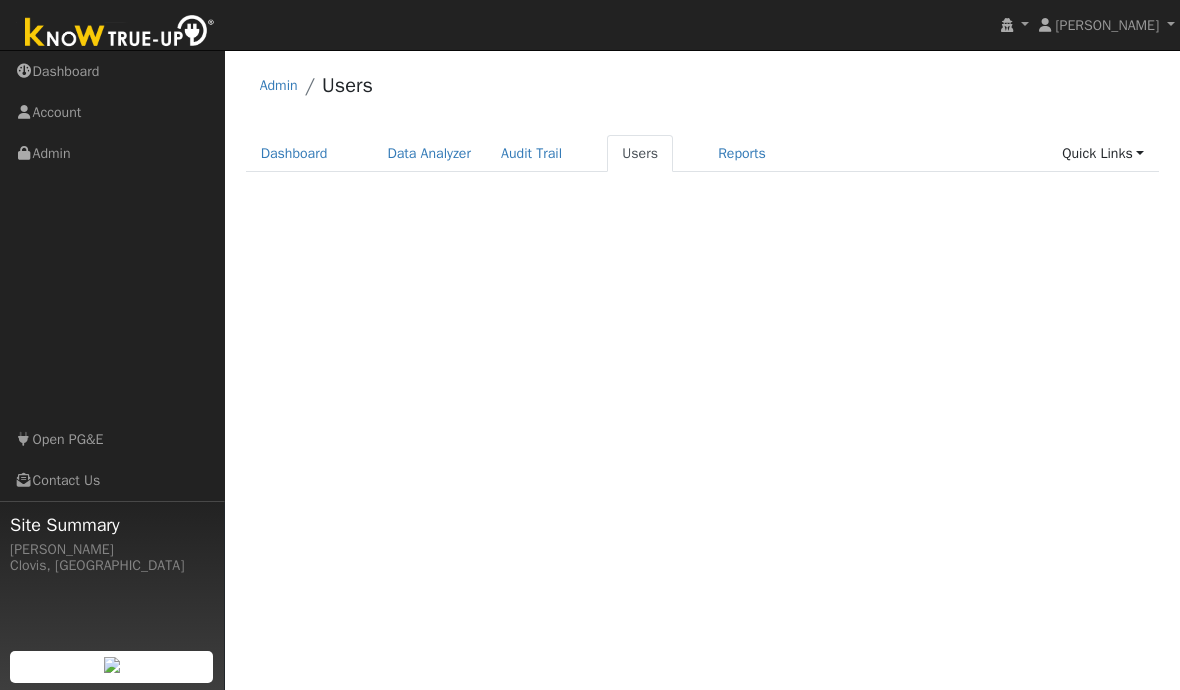 scroll, scrollTop: 0, scrollLeft: 0, axis: both 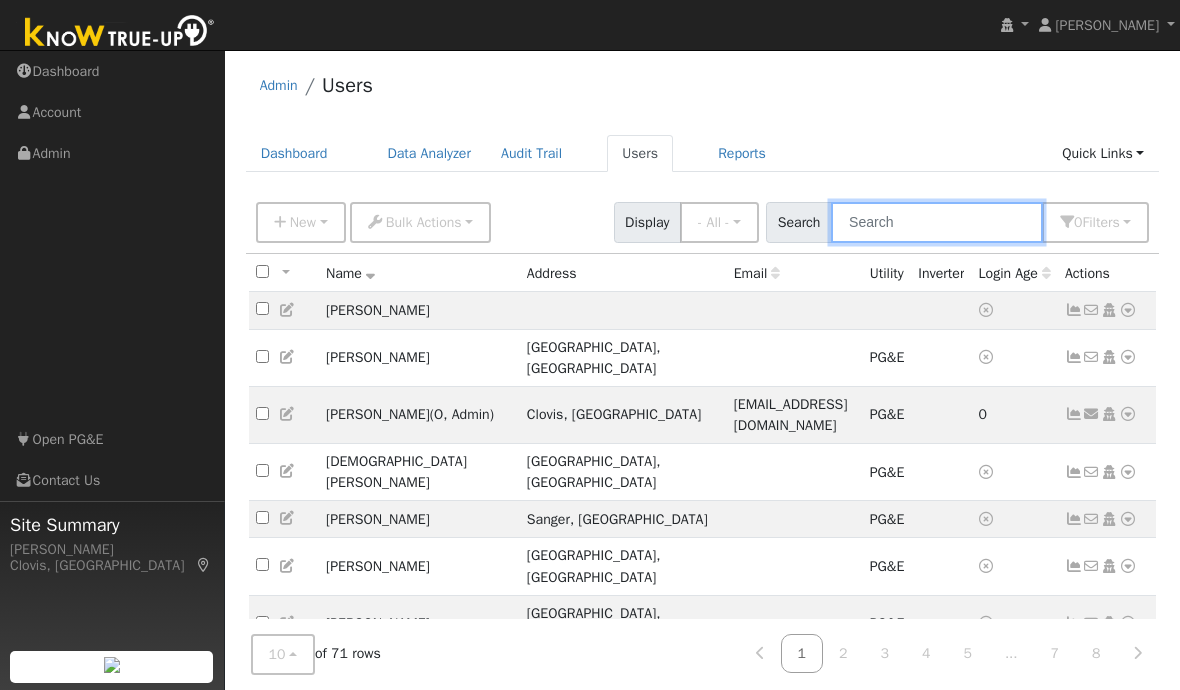 click at bounding box center [937, 222] 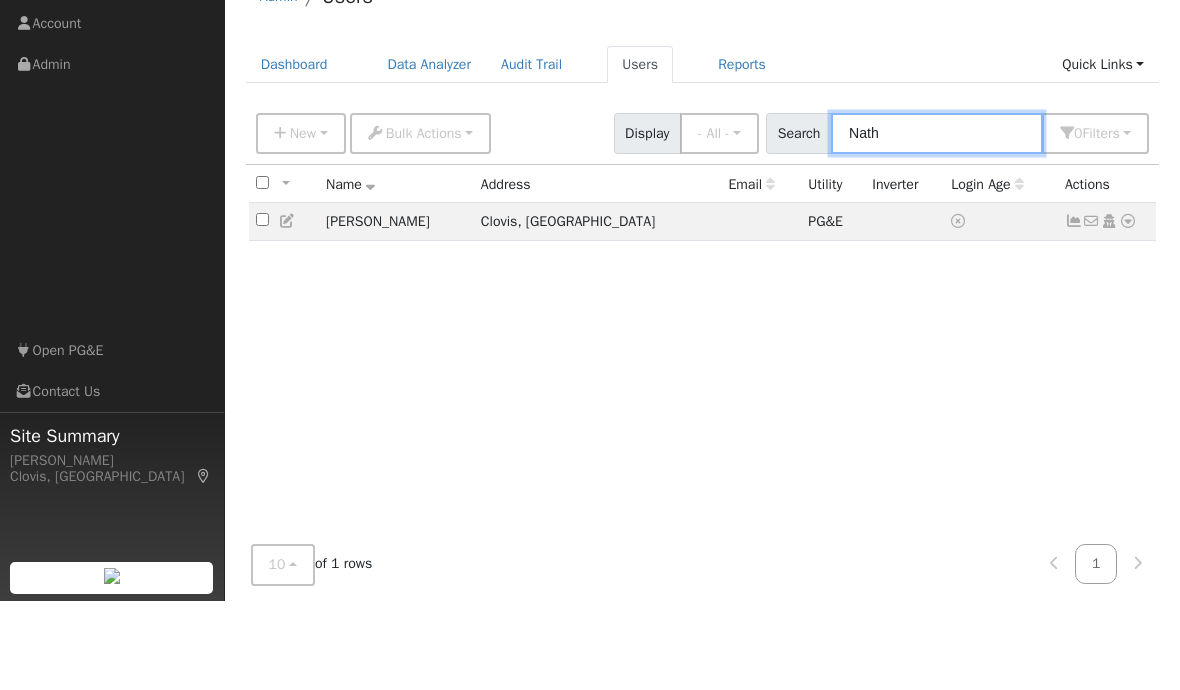 type on "Nath" 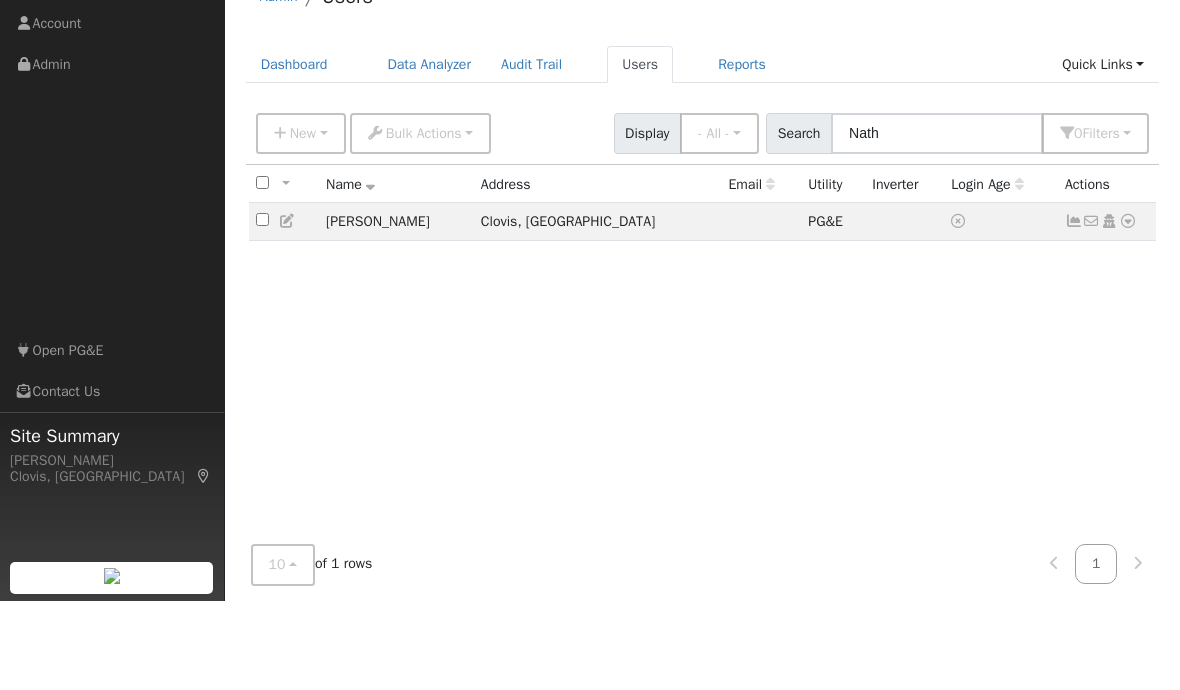 click on "Nathaniel Brown" at bounding box center [396, 310] 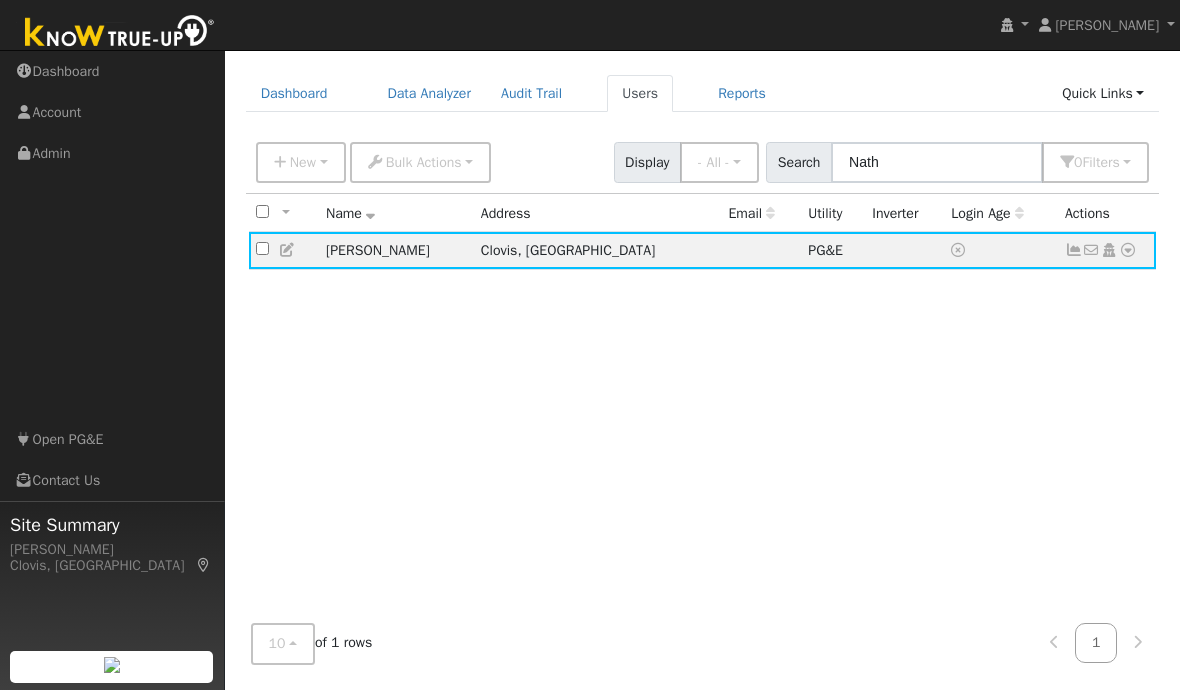 click on "Nathaniel Brown" at bounding box center (396, 250) 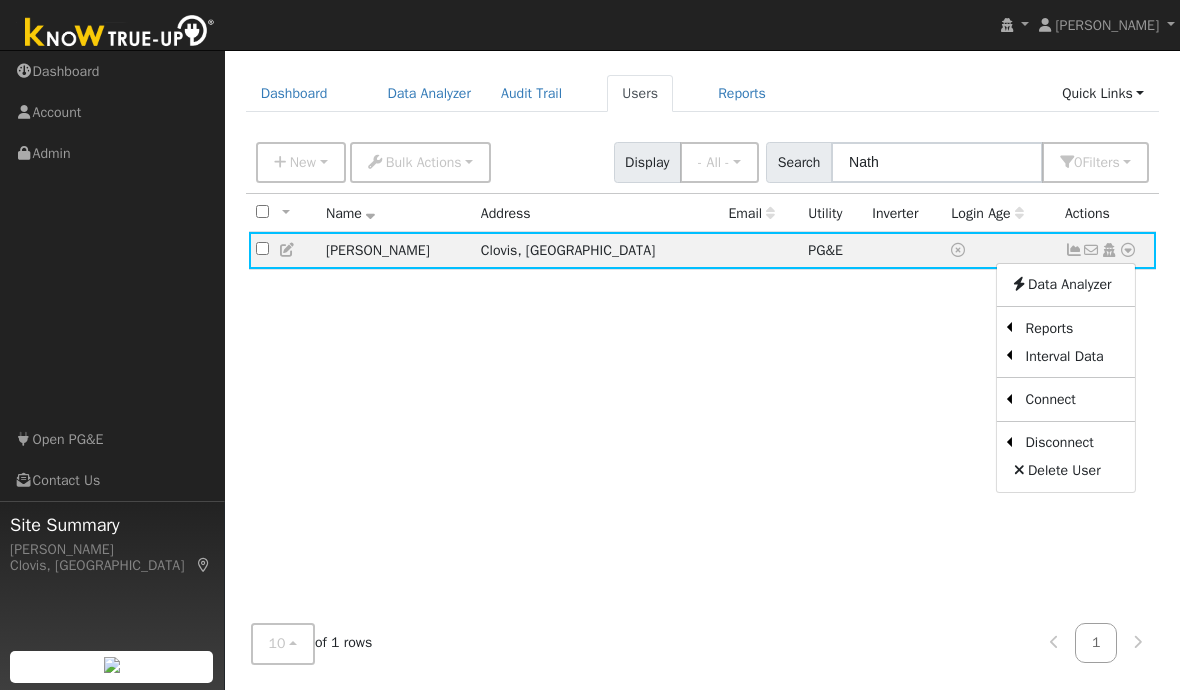 click on "All None All on page None on page  Name  Address  Email  Utility Inverter  Login Age  Actions Nathaniel Brown  Clovis, CA PG&E    No email address Send Email... Copy a Link Reset Password Open Access  Data Analyzer  Reports Scenario Health Check Energy Audit Account Timeline User Audit Trail  Interval Data Import From CSV Export to CSV  Connect  Solar  Disconnect  Utility  Delete User" at bounding box center (703, 401) 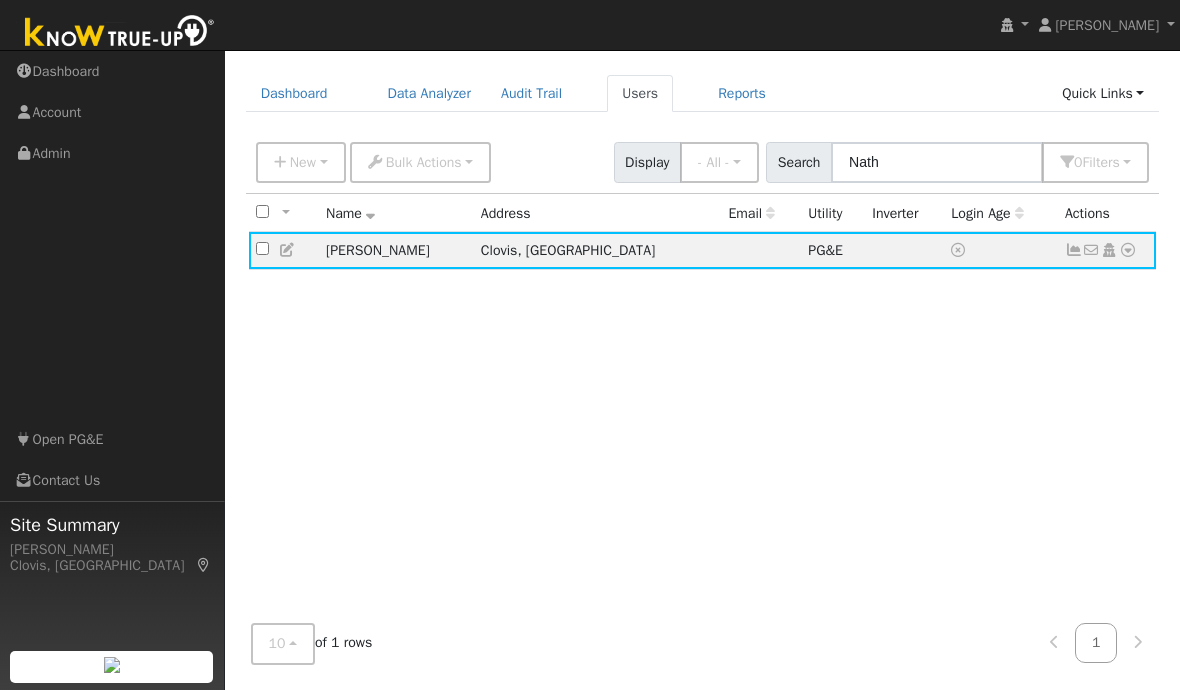 click on "No email address Send Email... Copy a Link Reset Password Open Access  Data Analyzer  Reports Scenario Health Check Energy Audit Account Timeline User Audit Trail  Interval Data Import From CSV Export to CSV  Connect  Solar  Disconnect  Utility  Delete User" 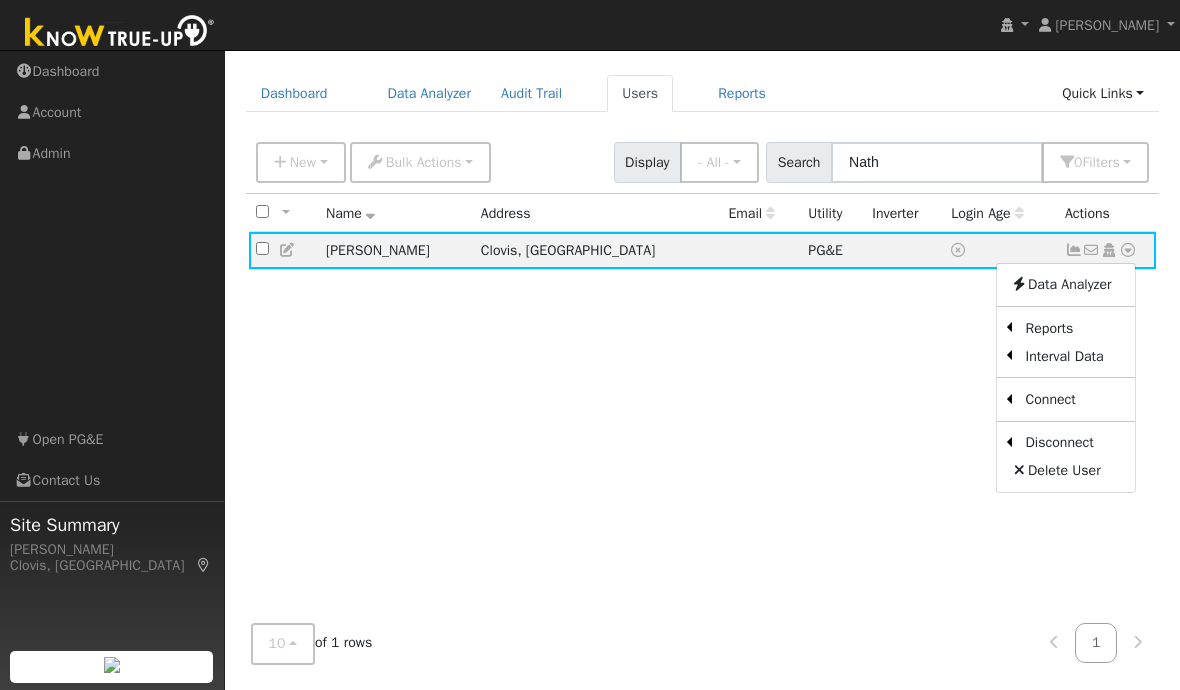 click on "All None All on page None on page  Name  Address  Email  Utility Inverter  Login Age  Actions Nathaniel Brown  Clovis, CA PG&E    No email address Send Email... Copy a Link Reset Password Open Access  Data Analyzer  Reports Scenario Health Check Energy Audit Account Timeline User Audit Trail  Interval Data Import From CSV Export to CSV  Connect  Solar  Disconnect  Utility  Delete User" at bounding box center [703, 401] 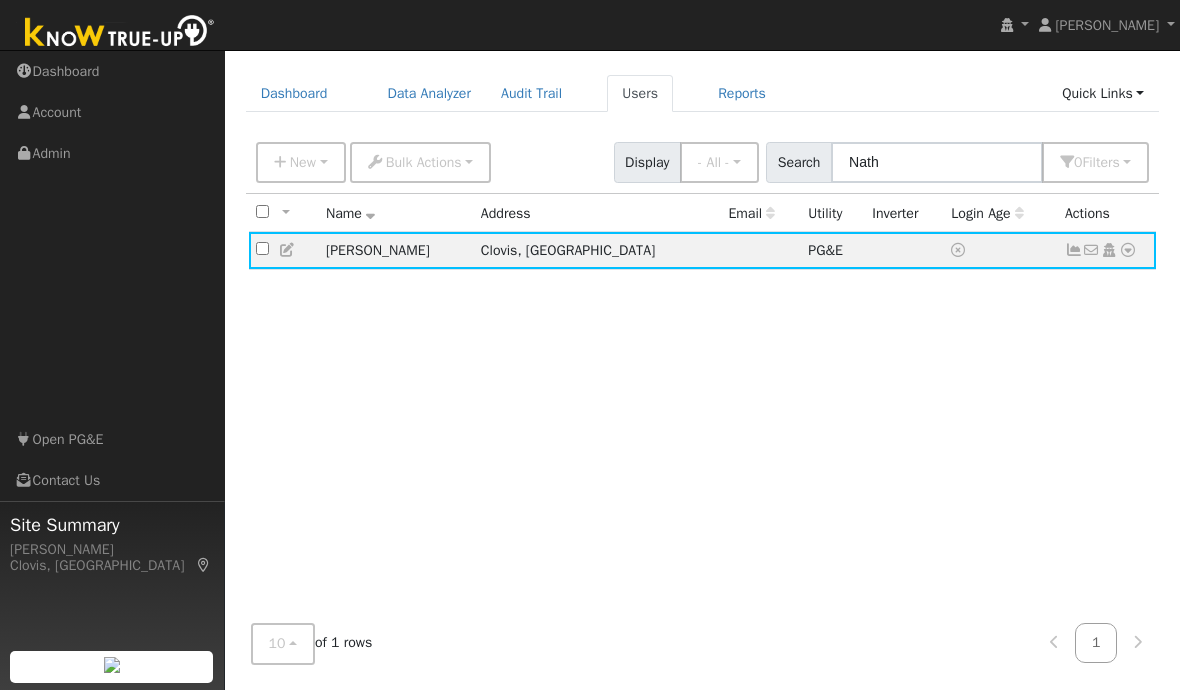 click on "Clovis, [GEOGRAPHIC_DATA]" at bounding box center (598, 250) 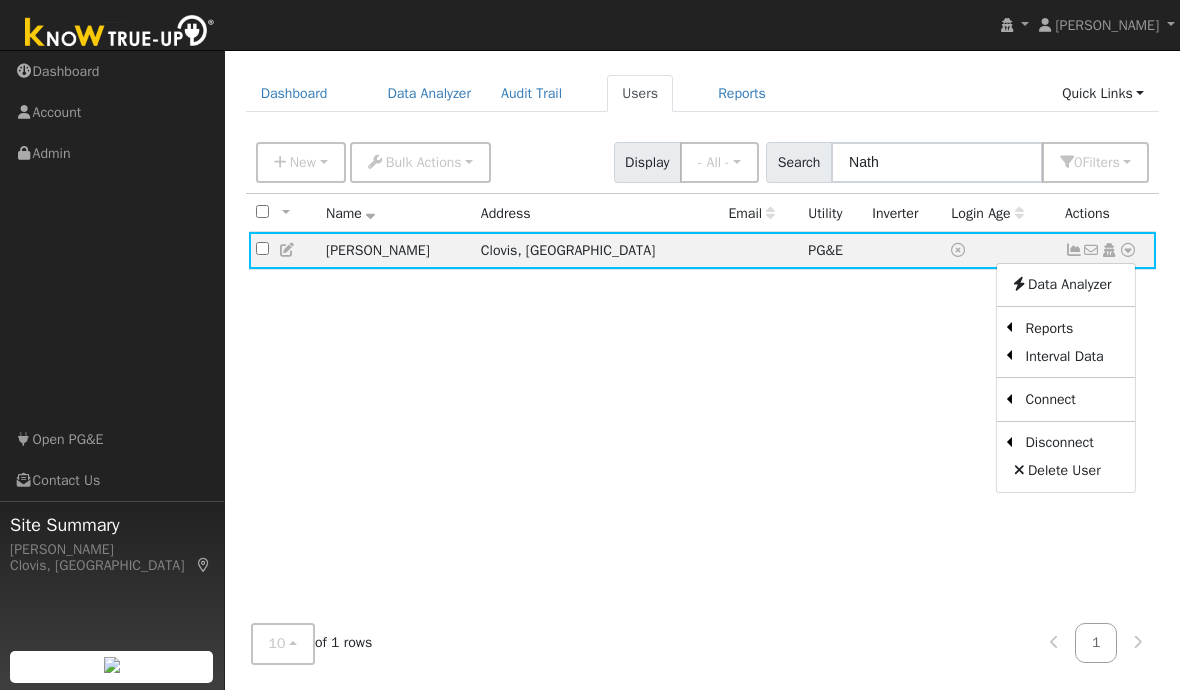 click on "Data Analyzer" at bounding box center (1065, 285) 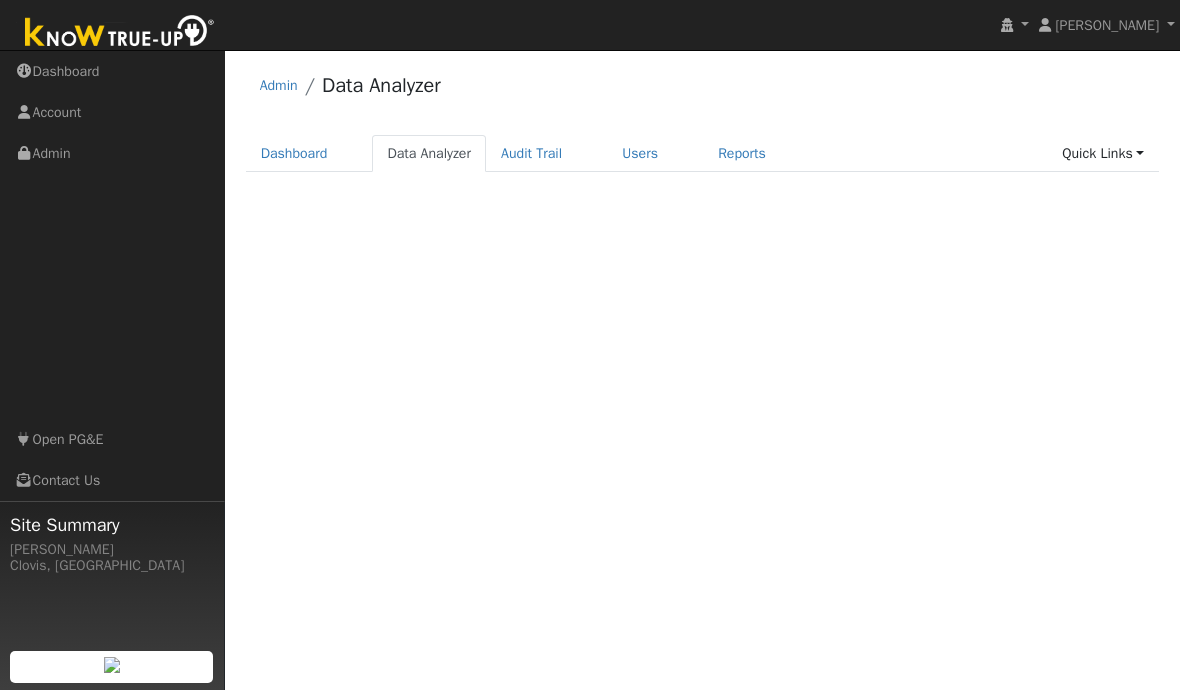 scroll, scrollTop: 0, scrollLeft: 0, axis: both 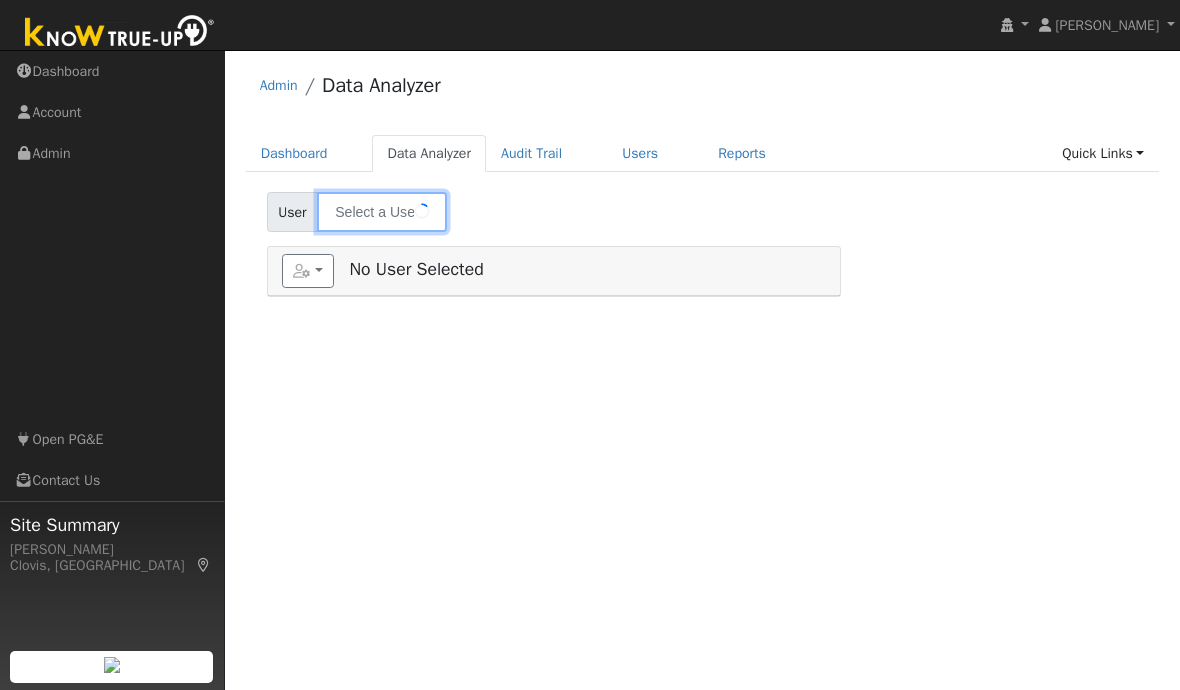 type on "[PERSON_NAME]" 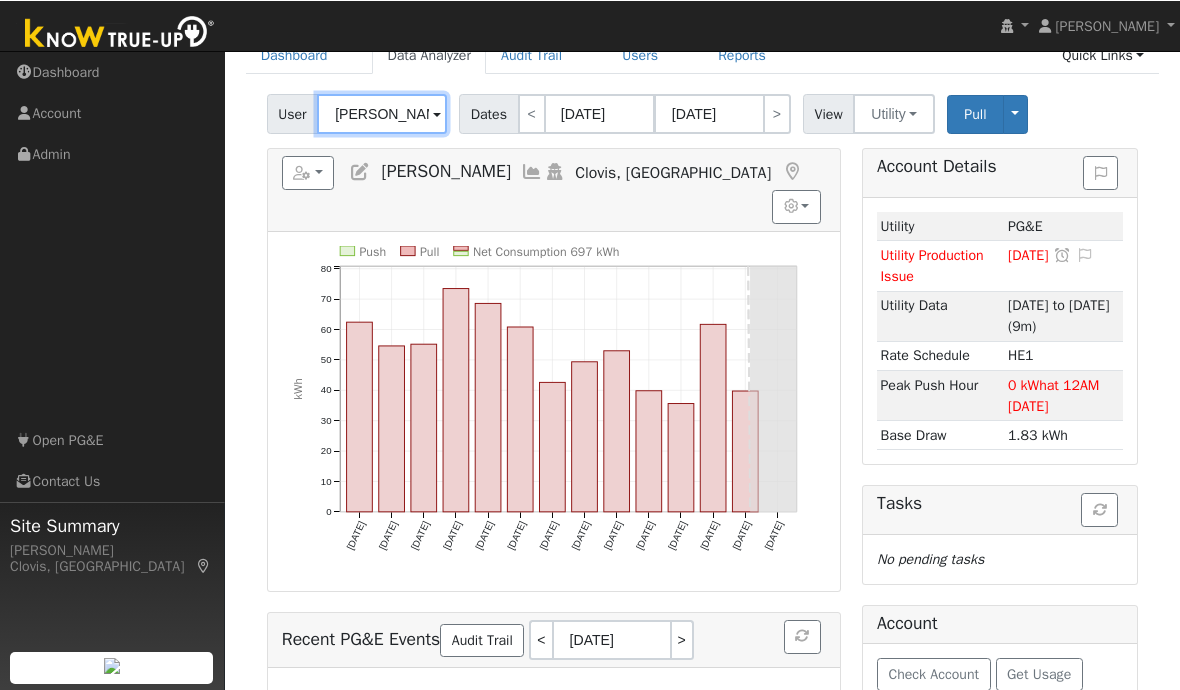 scroll, scrollTop: 98, scrollLeft: 0, axis: vertical 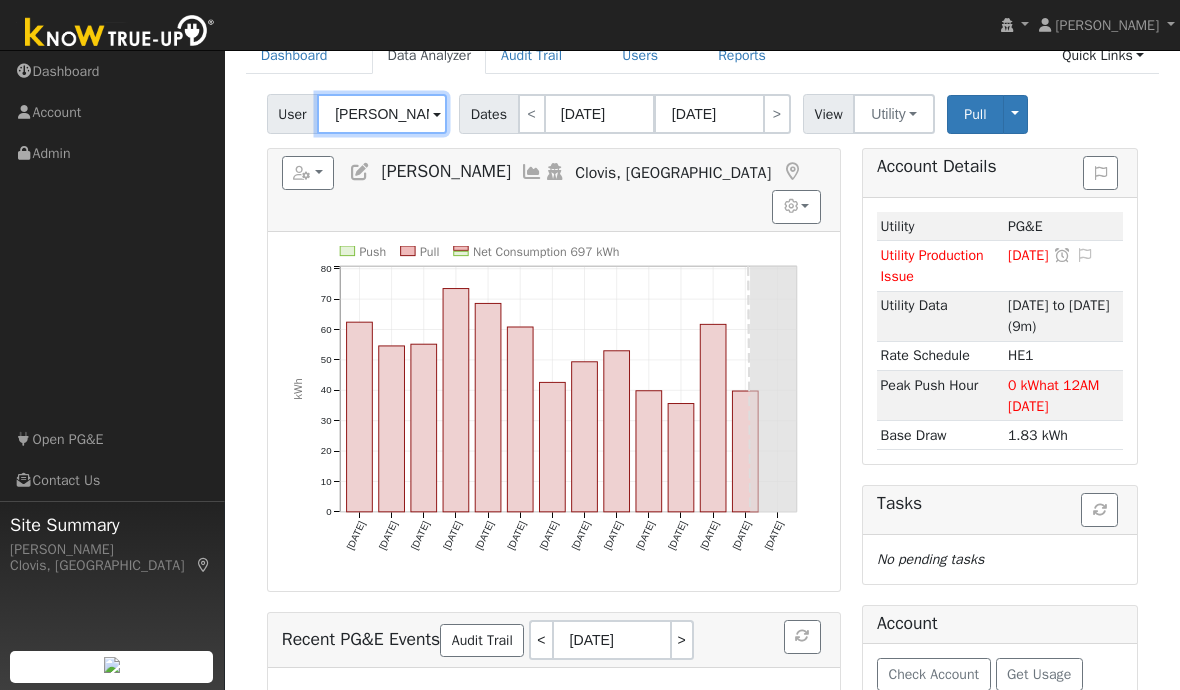 click on "Pull" at bounding box center (975, 114) 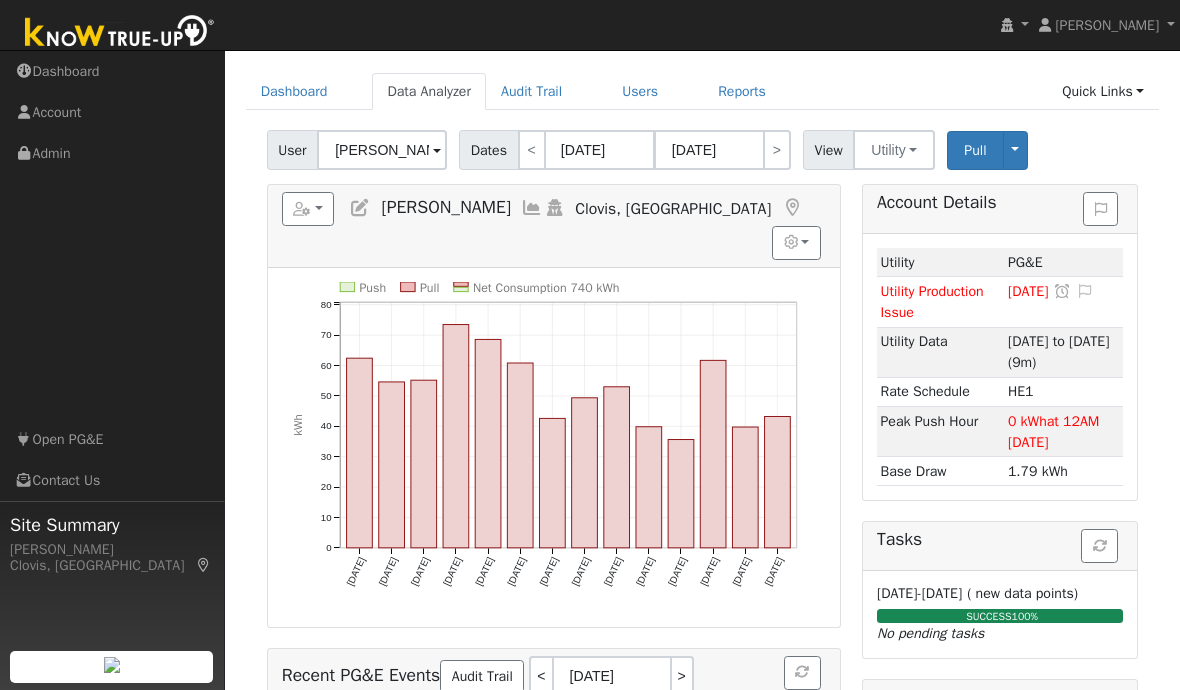 scroll, scrollTop: 56, scrollLeft: 0, axis: vertical 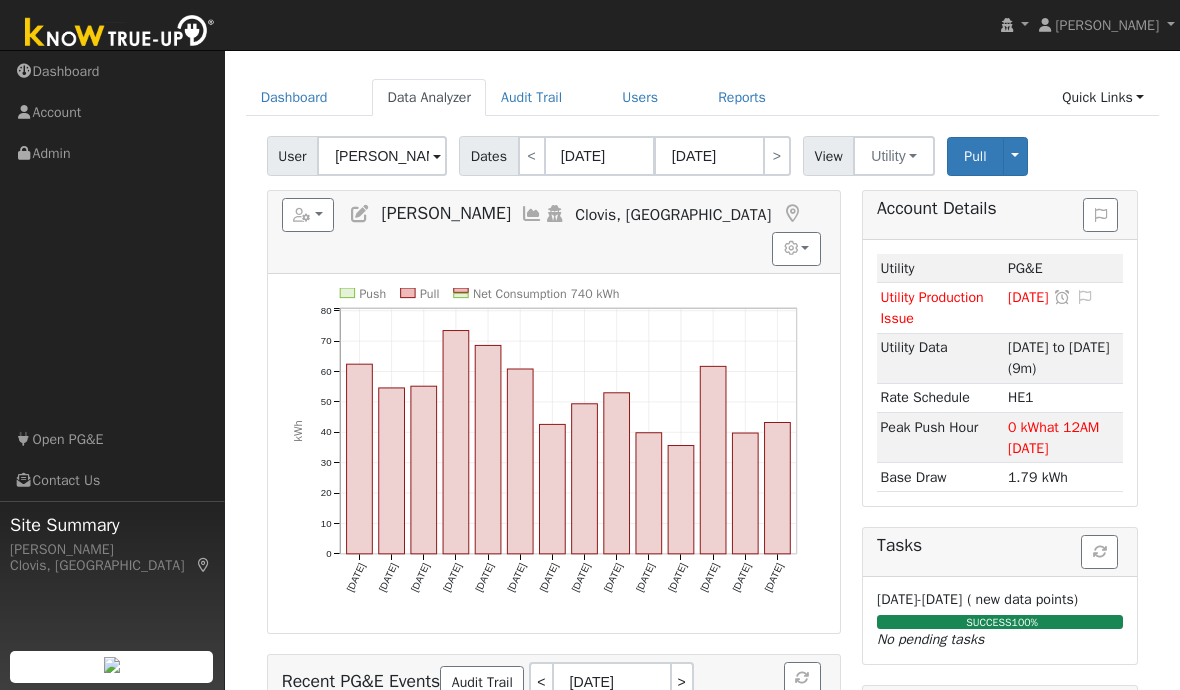 click on "Pull" at bounding box center (975, 156) 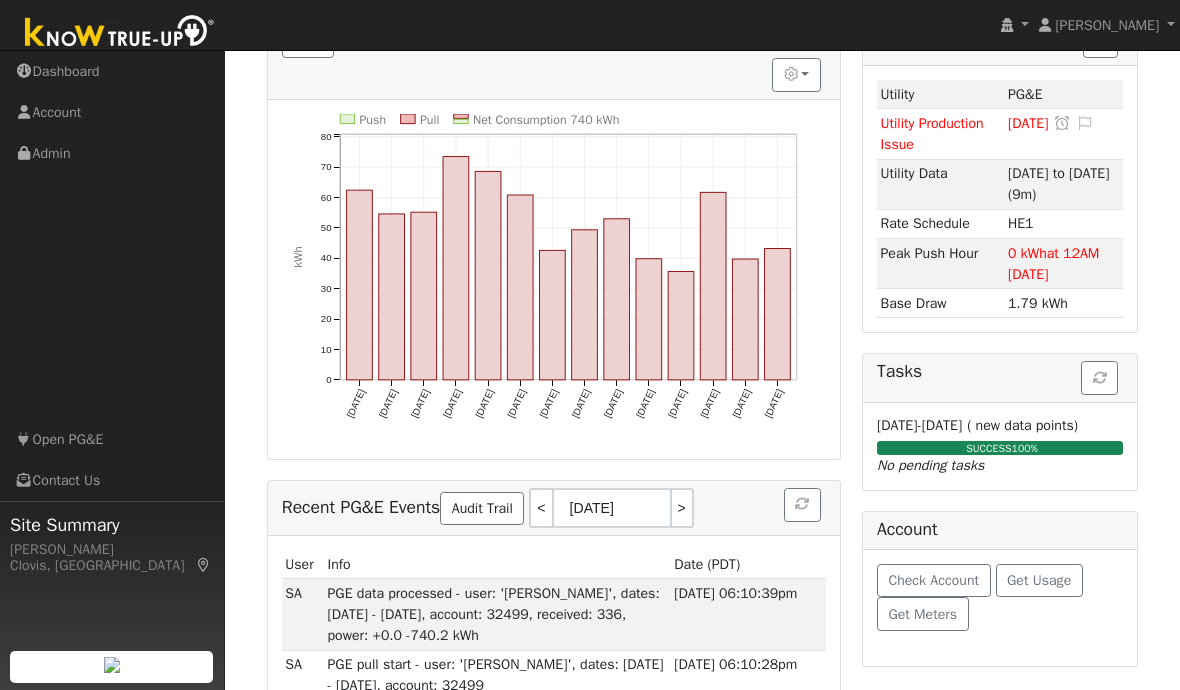 scroll, scrollTop: 164, scrollLeft: 0, axis: vertical 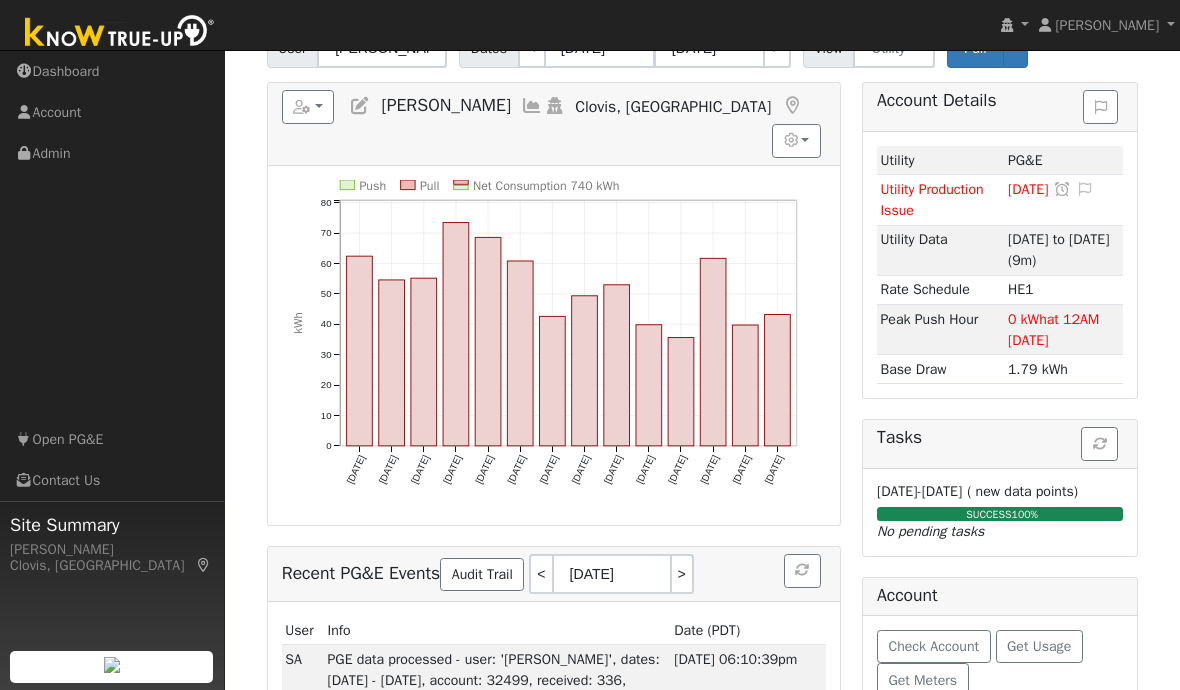 click at bounding box center (1100, 444) 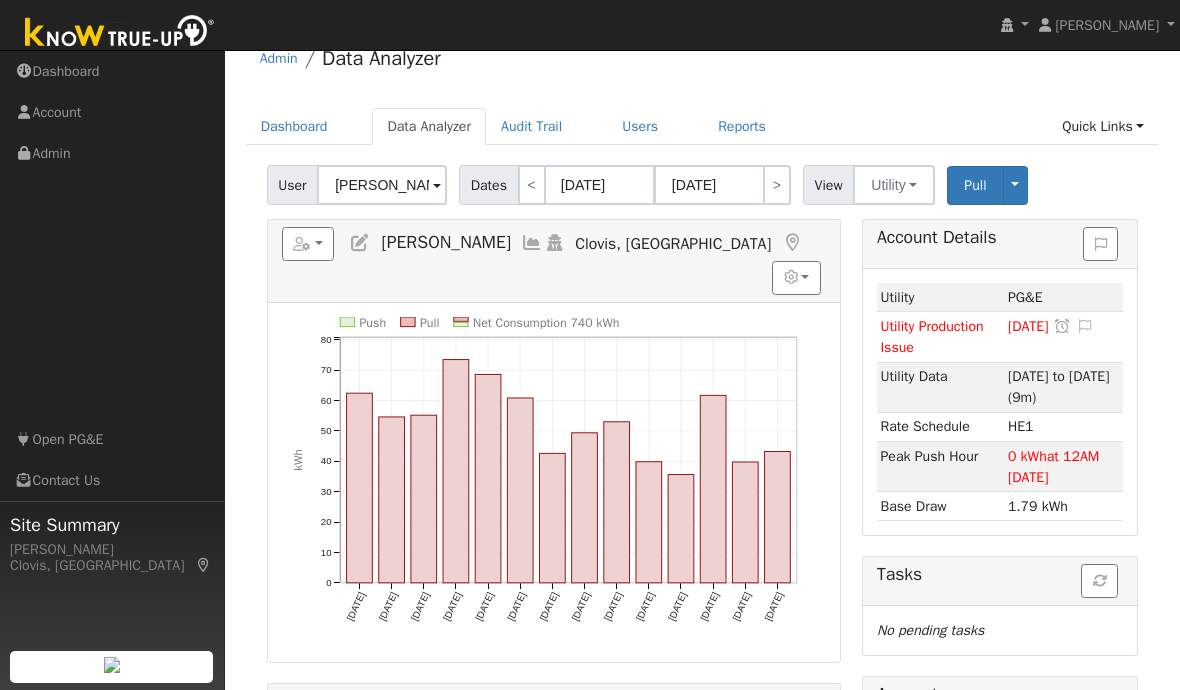 scroll, scrollTop: 29, scrollLeft: 0, axis: vertical 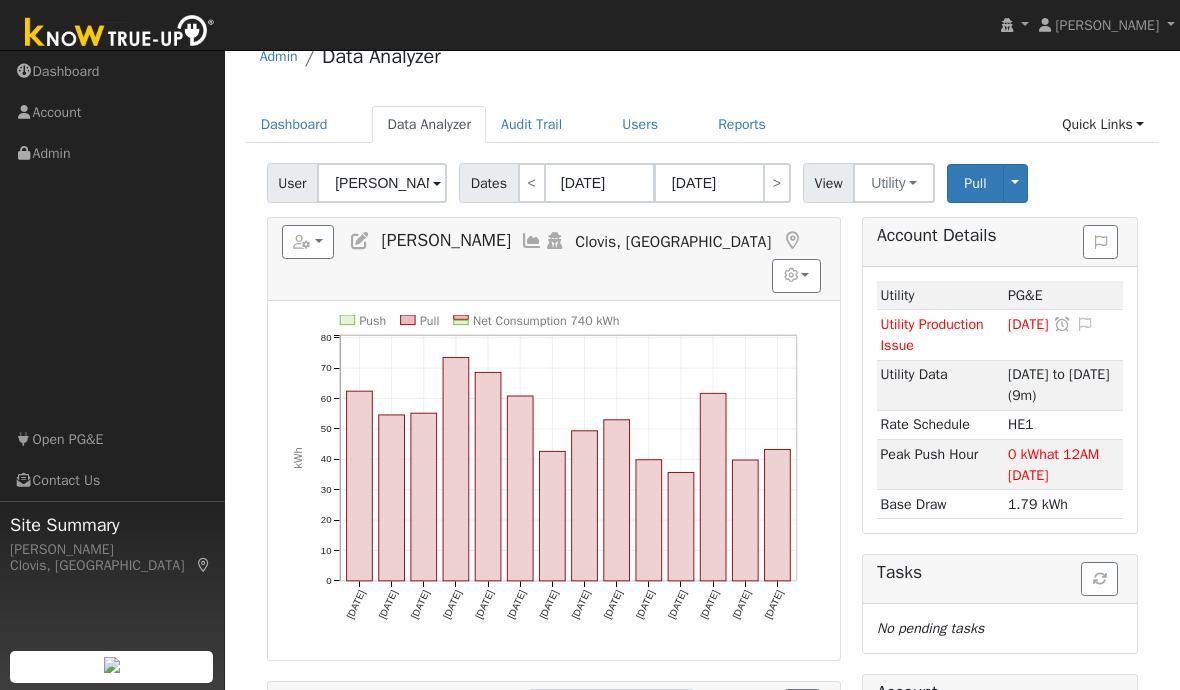 click on "Reports" at bounding box center [742, 124] 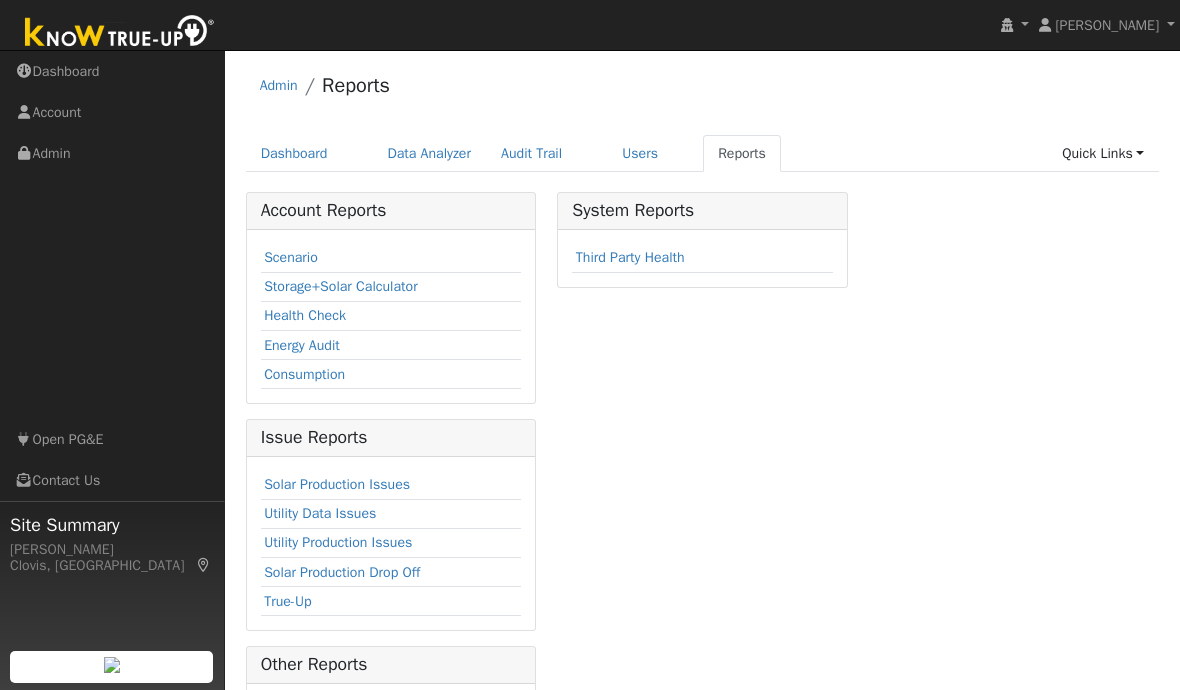 scroll, scrollTop: 0, scrollLeft: 0, axis: both 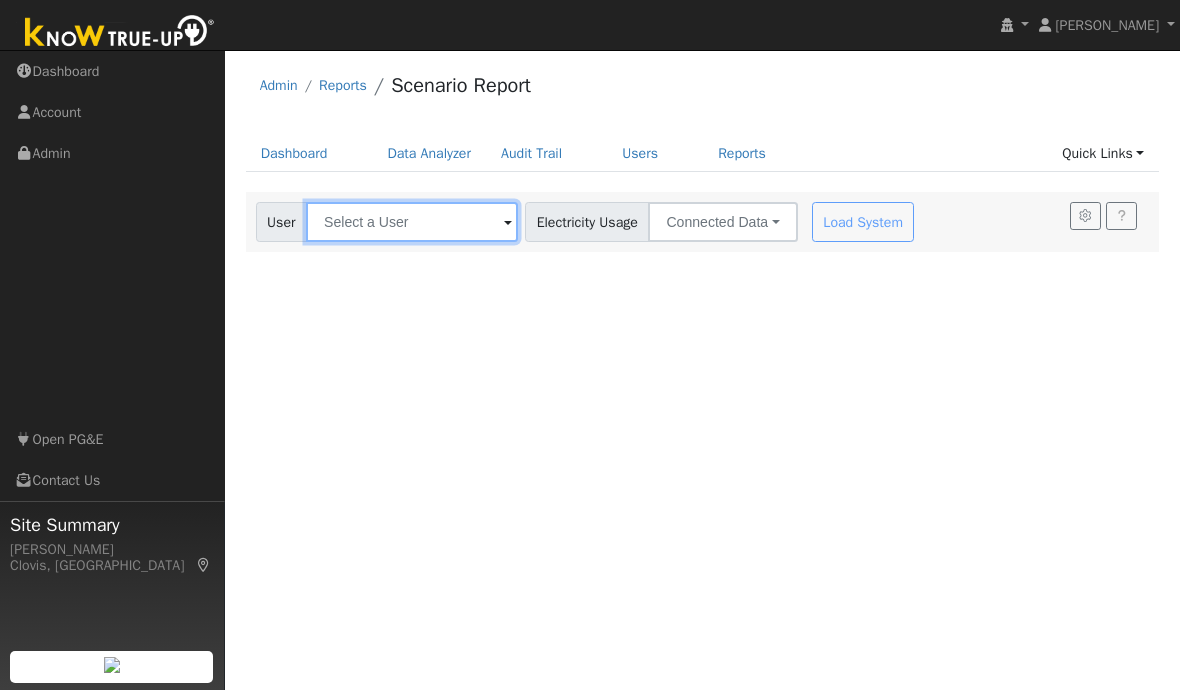 click at bounding box center [412, 222] 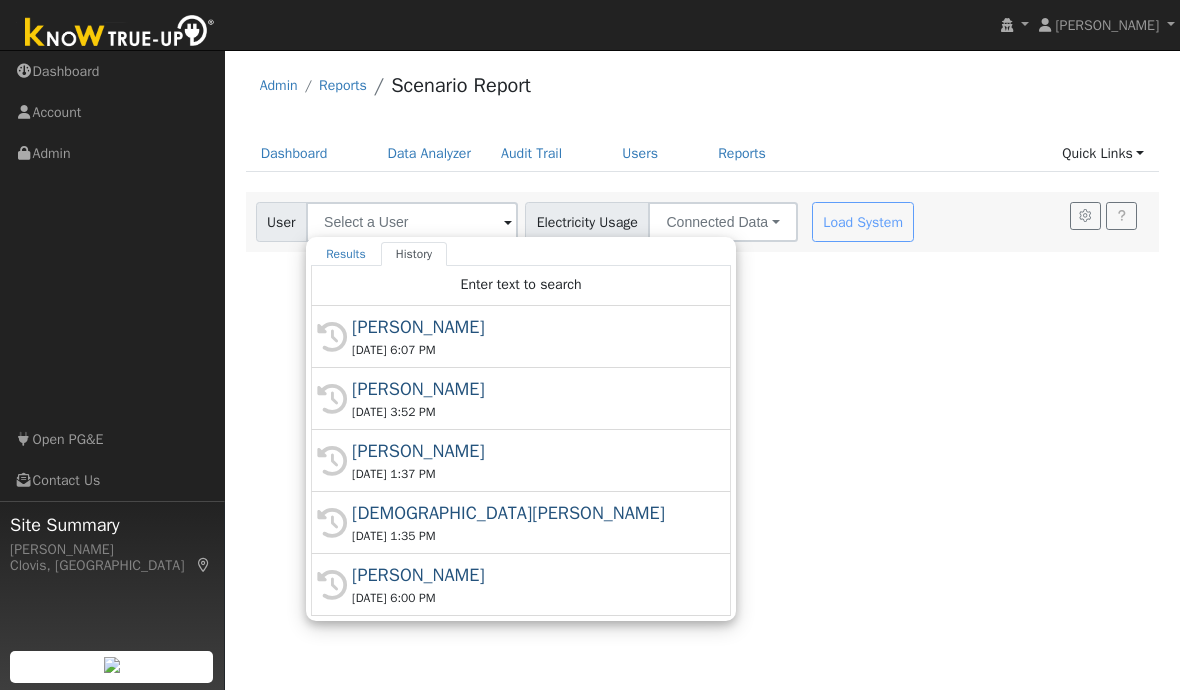 click on "[PERSON_NAME]" at bounding box center (530, 327) 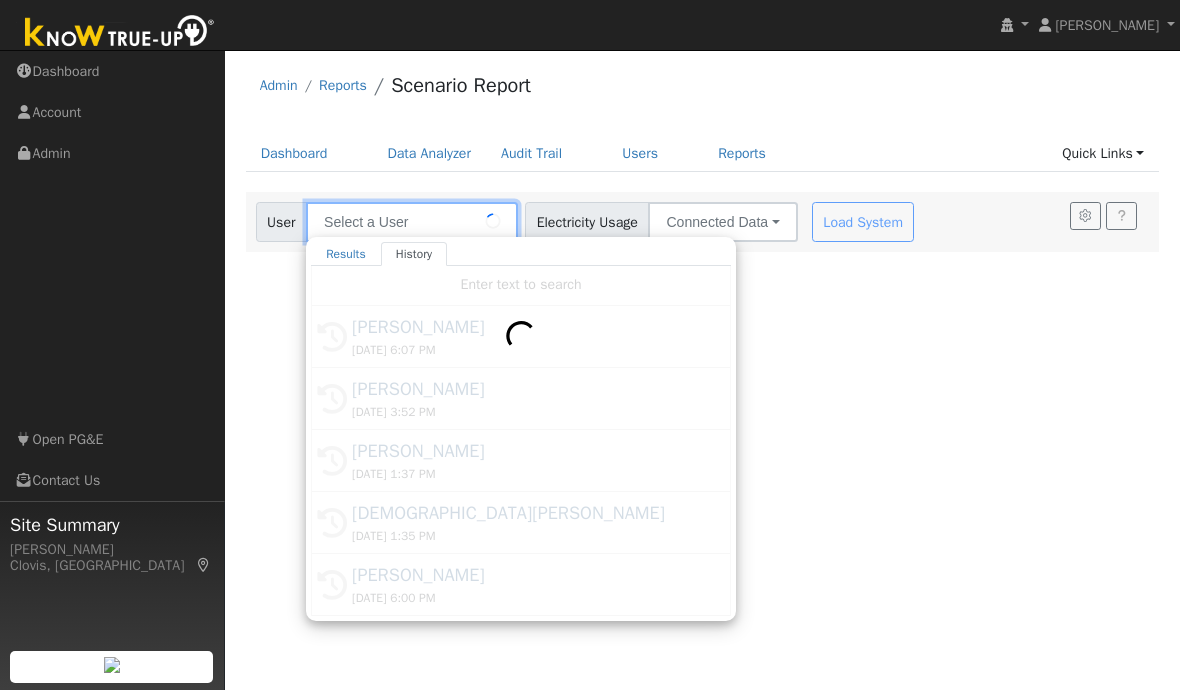 type on "[PERSON_NAME]" 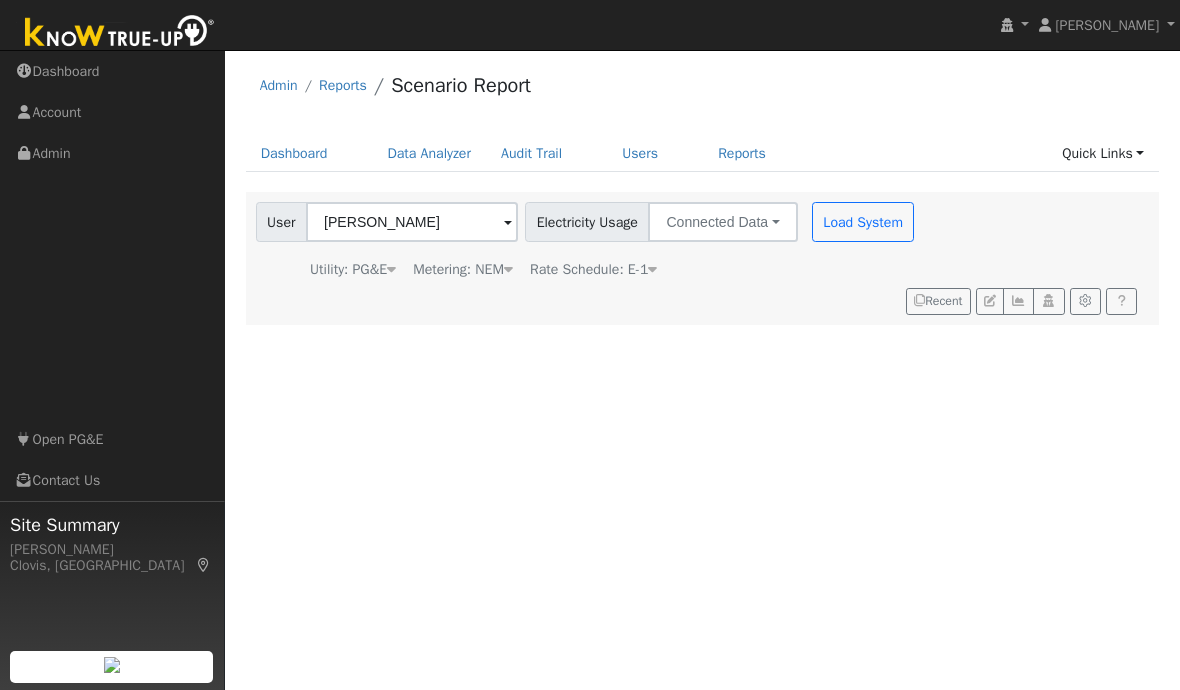 click on "Load System" at bounding box center [863, 222] 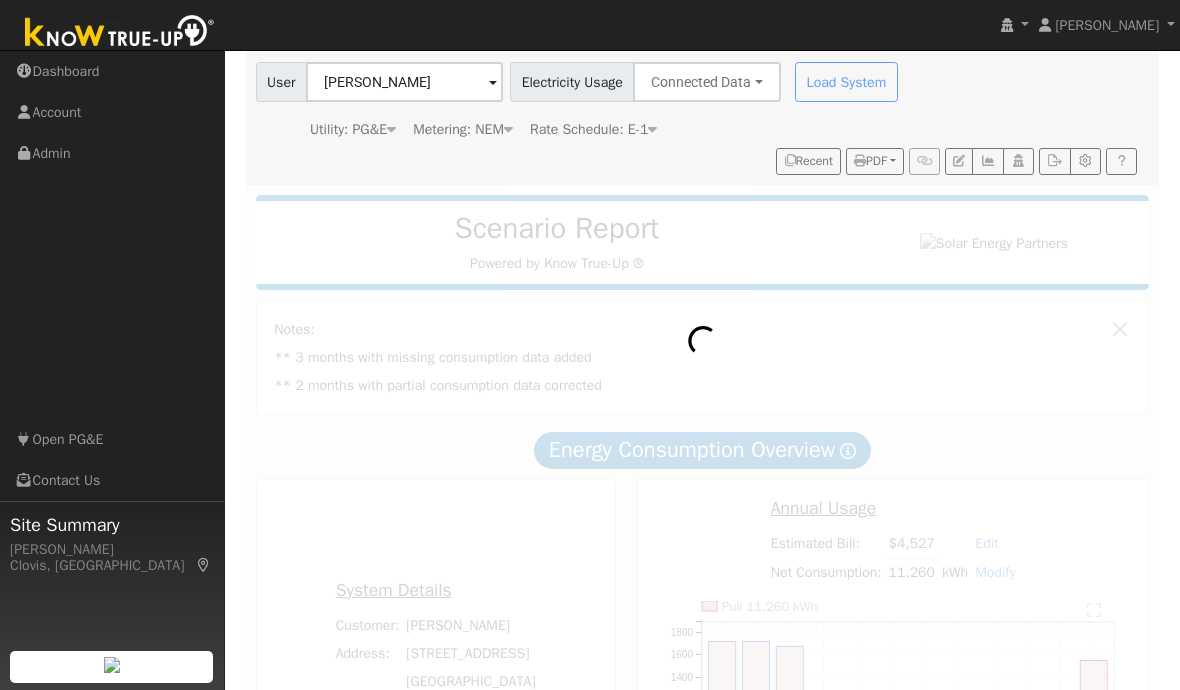 scroll, scrollTop: 72, scrollLeft: 0, axis: vertical 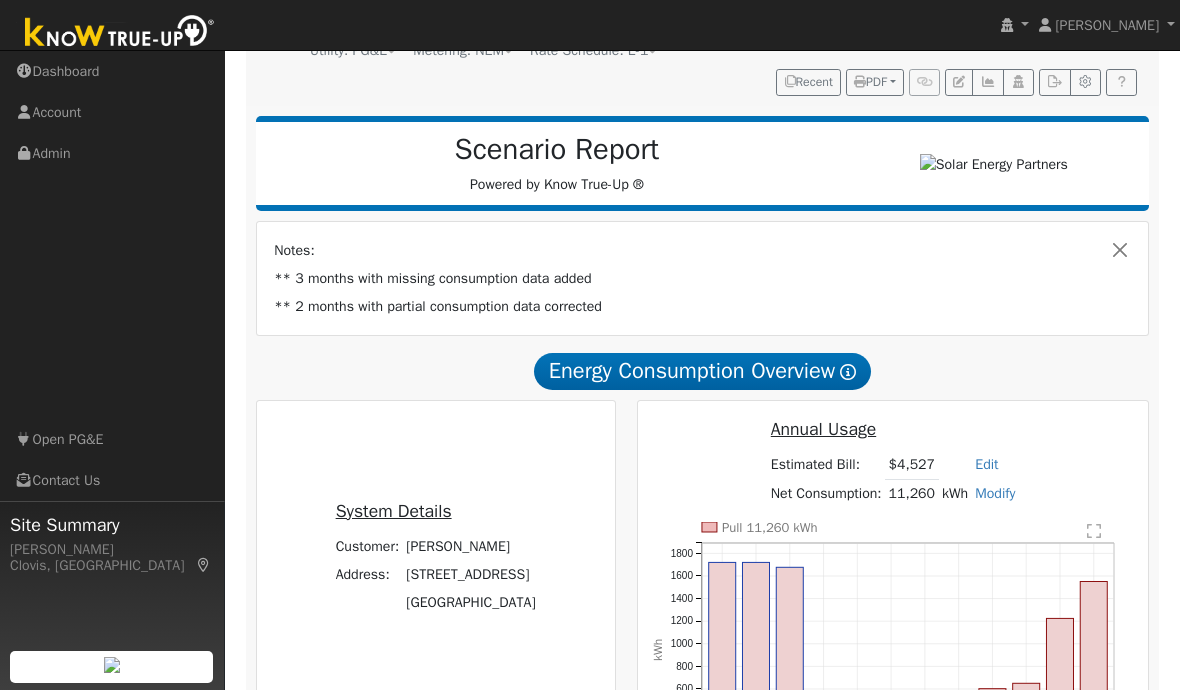click on "** 3 months with missing consumption data added" at bounding box center (703, 279) 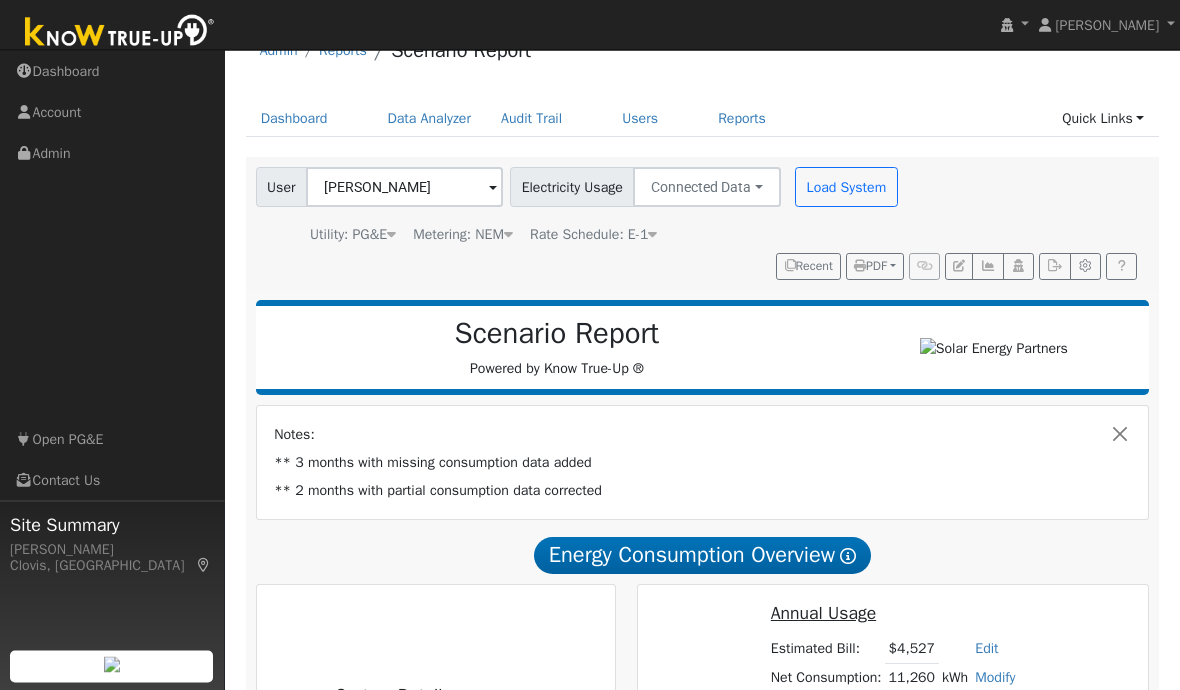scroll, scrollTop: 0, scrollLeft: 0, axis: both 